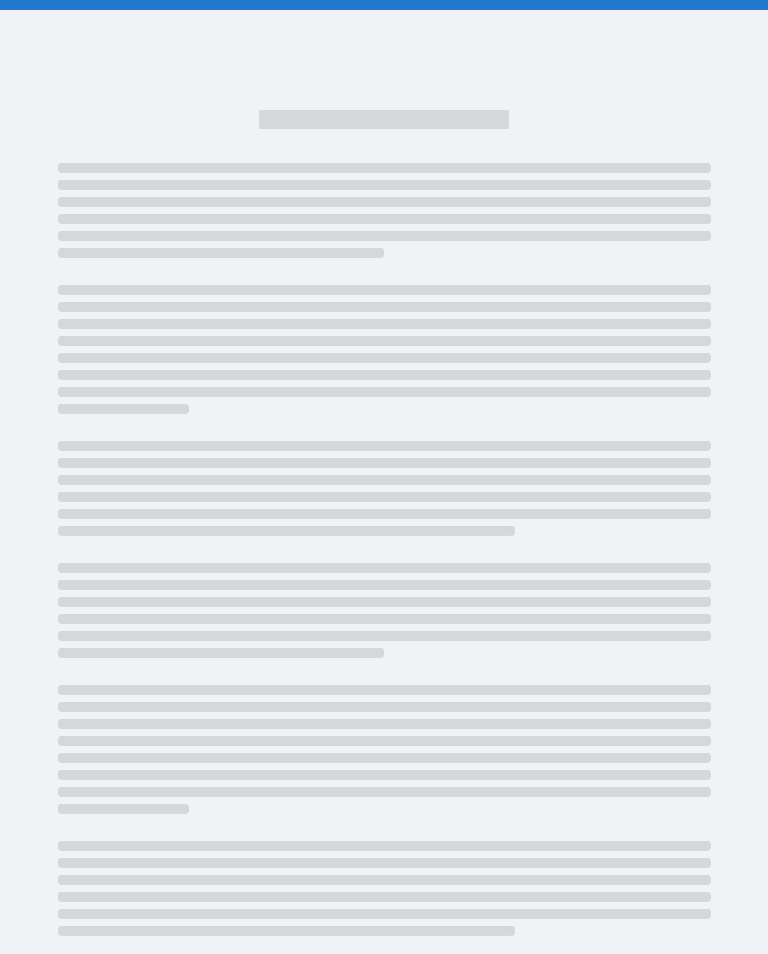 scroll, scrollTop: 0, scrollLeft: 0, axis: both 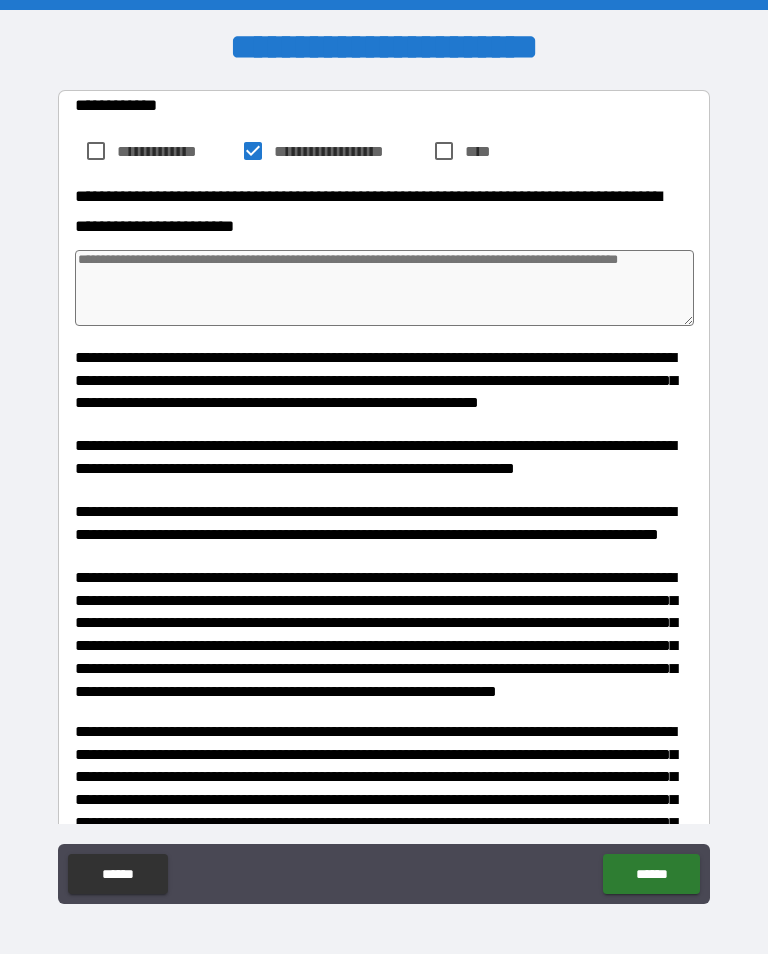 type on "*" 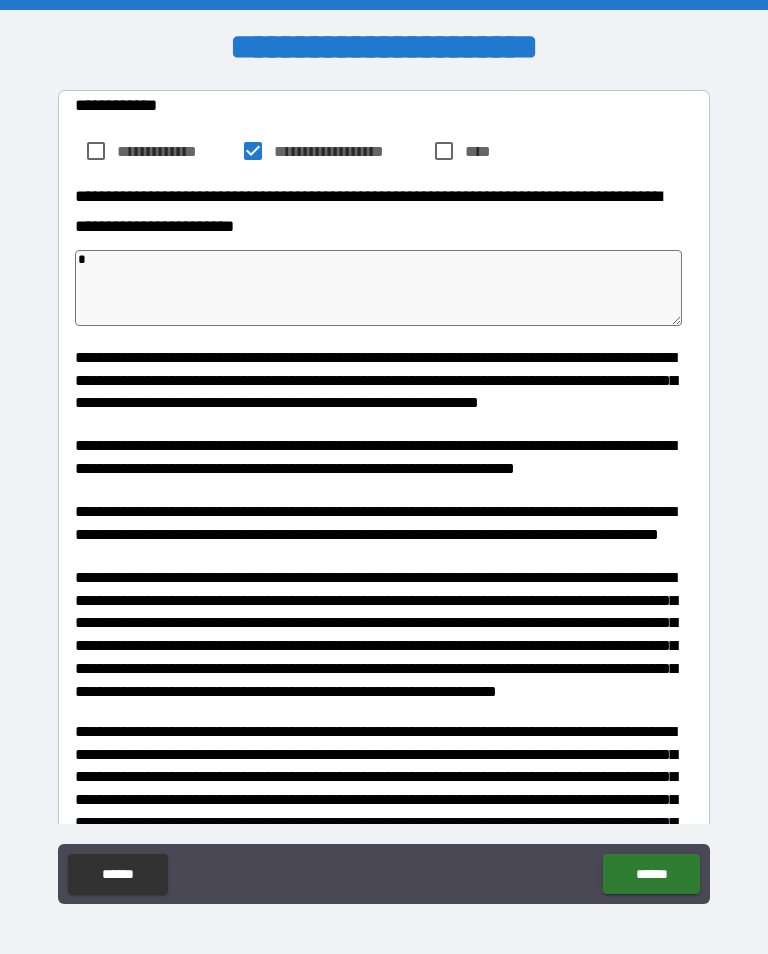 type on "**" 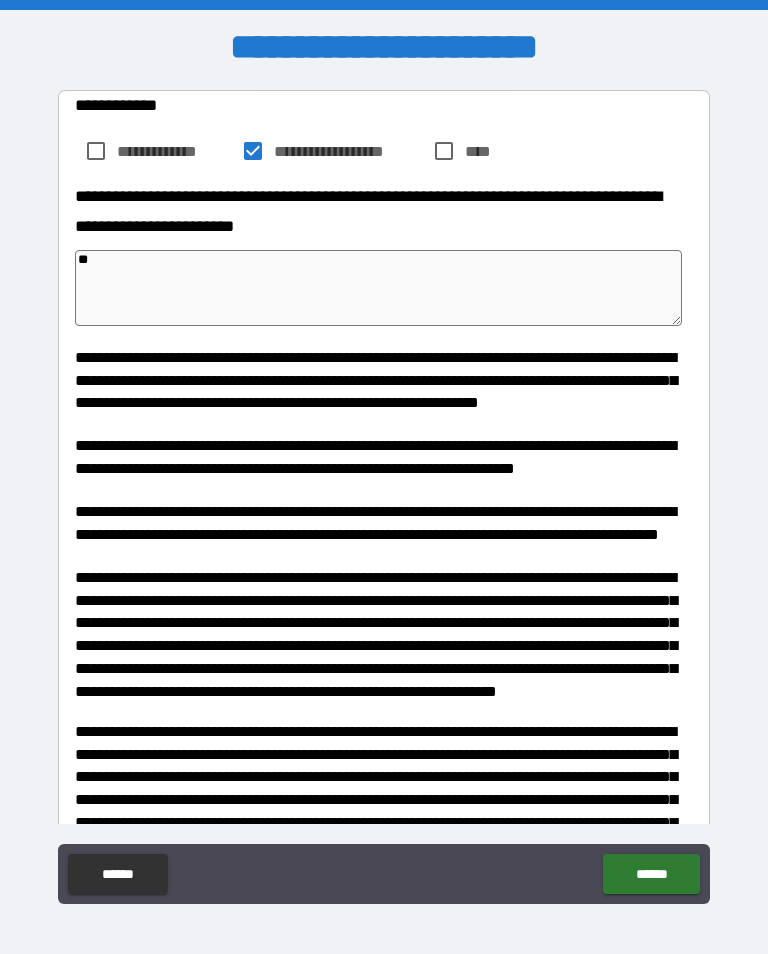 type on "***" 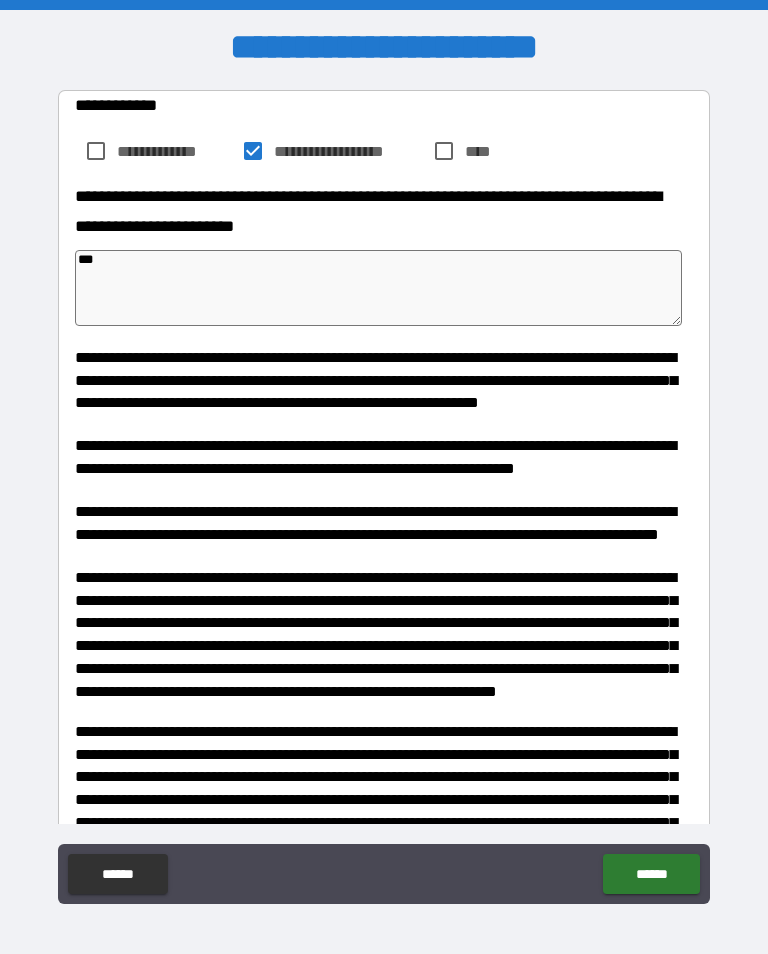 type on "*" 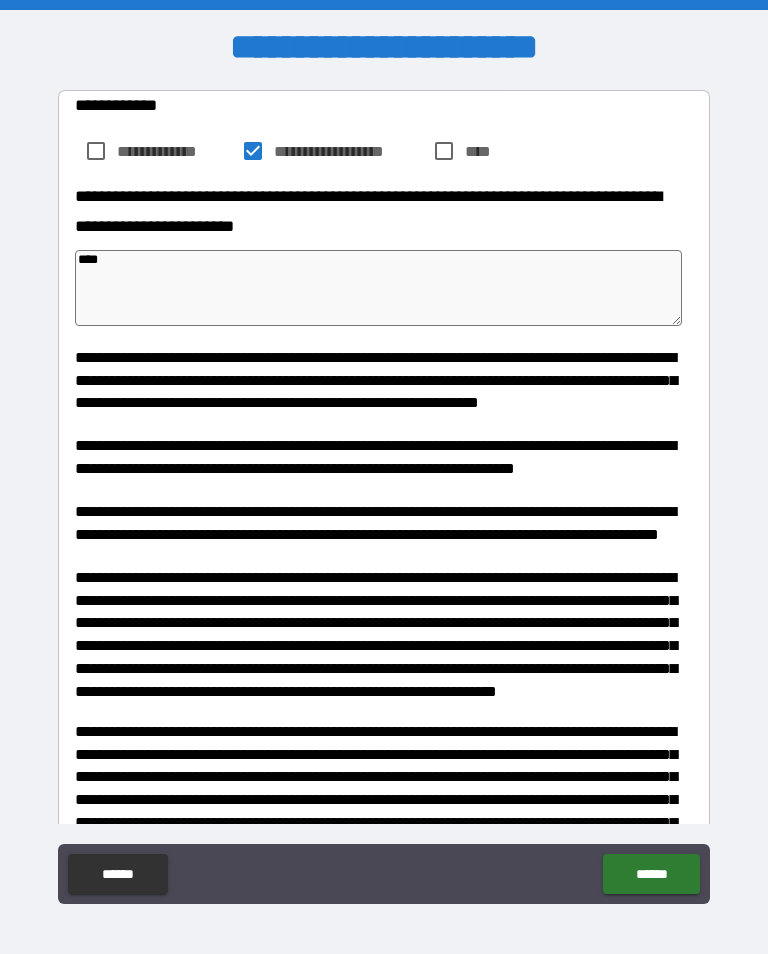 type on "*****" 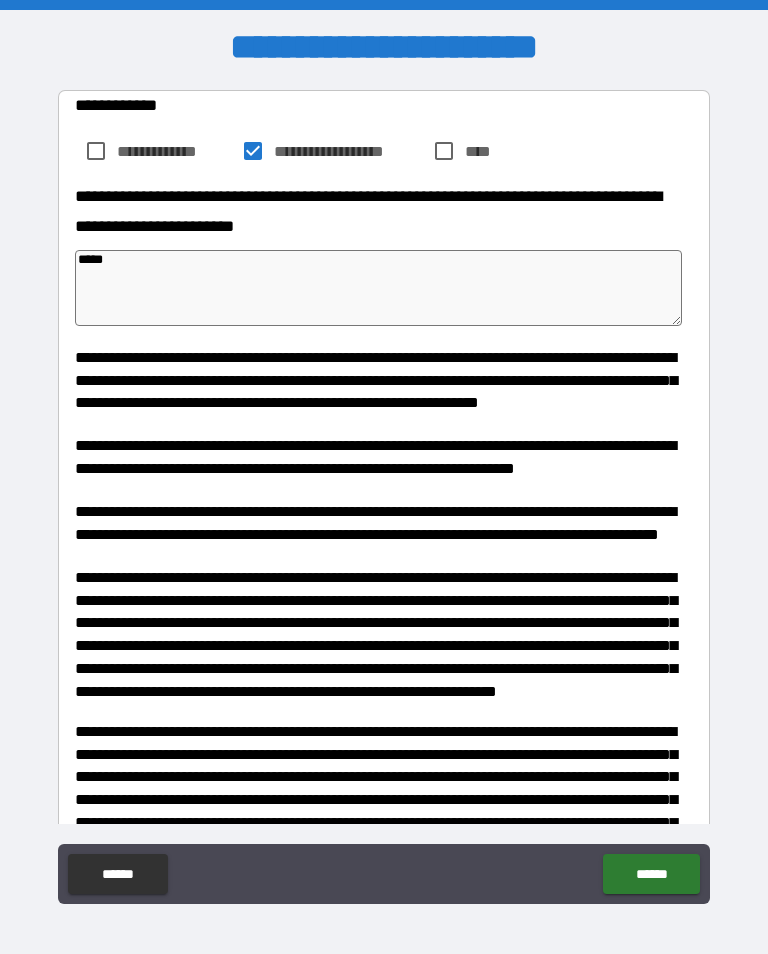 type on "*" 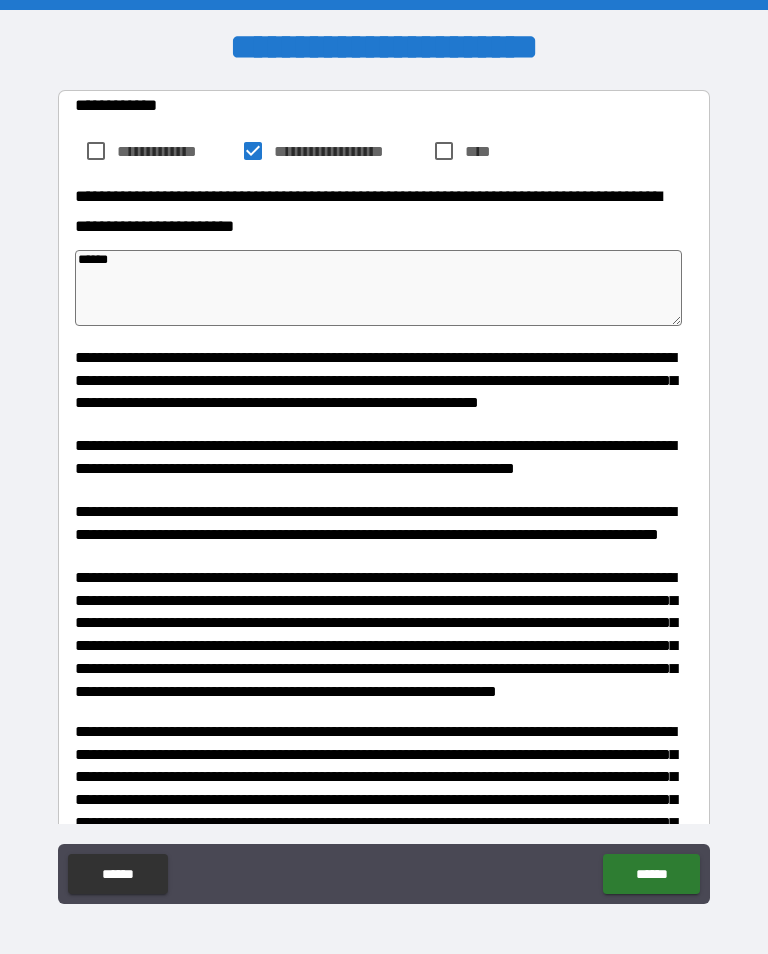 type on "*" 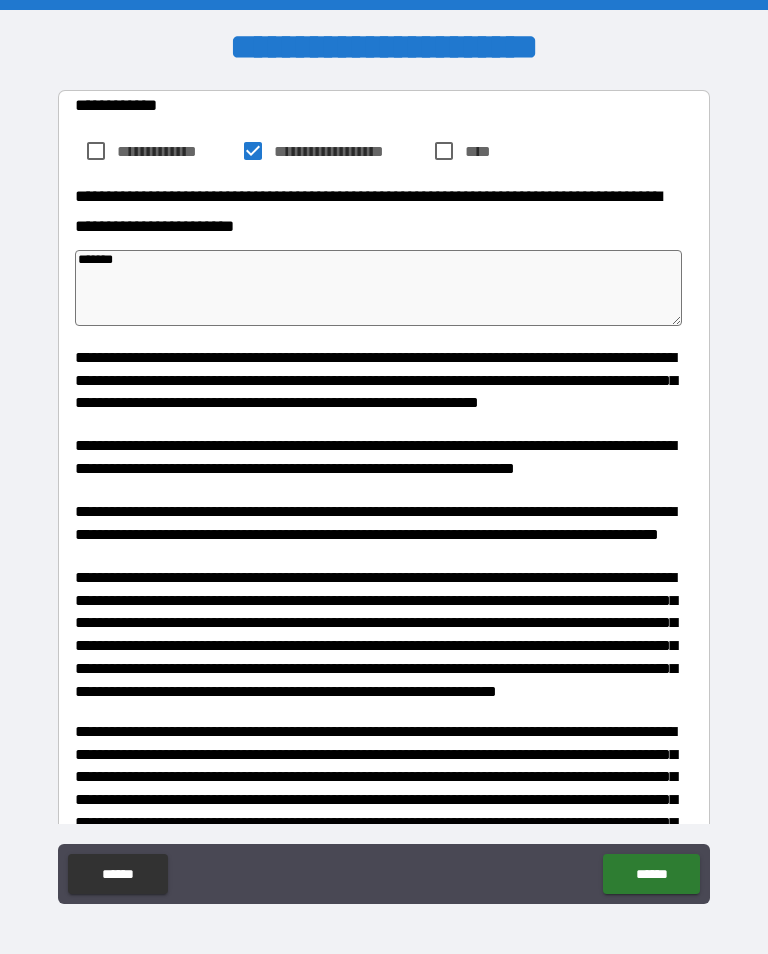 type on "**********" 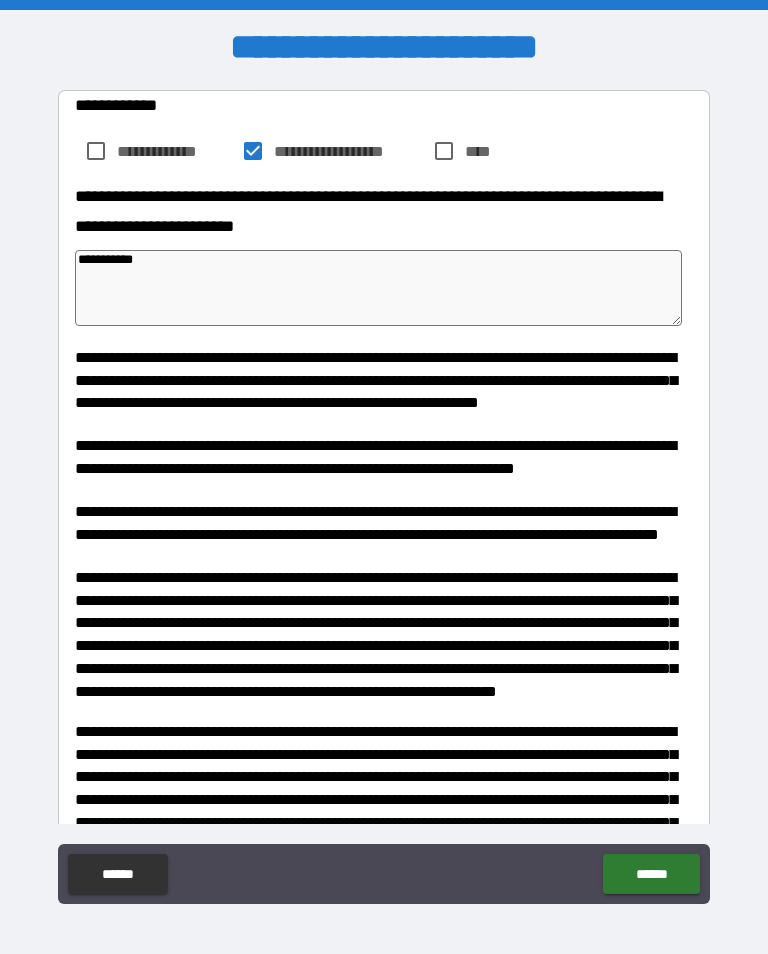 type on "**********" 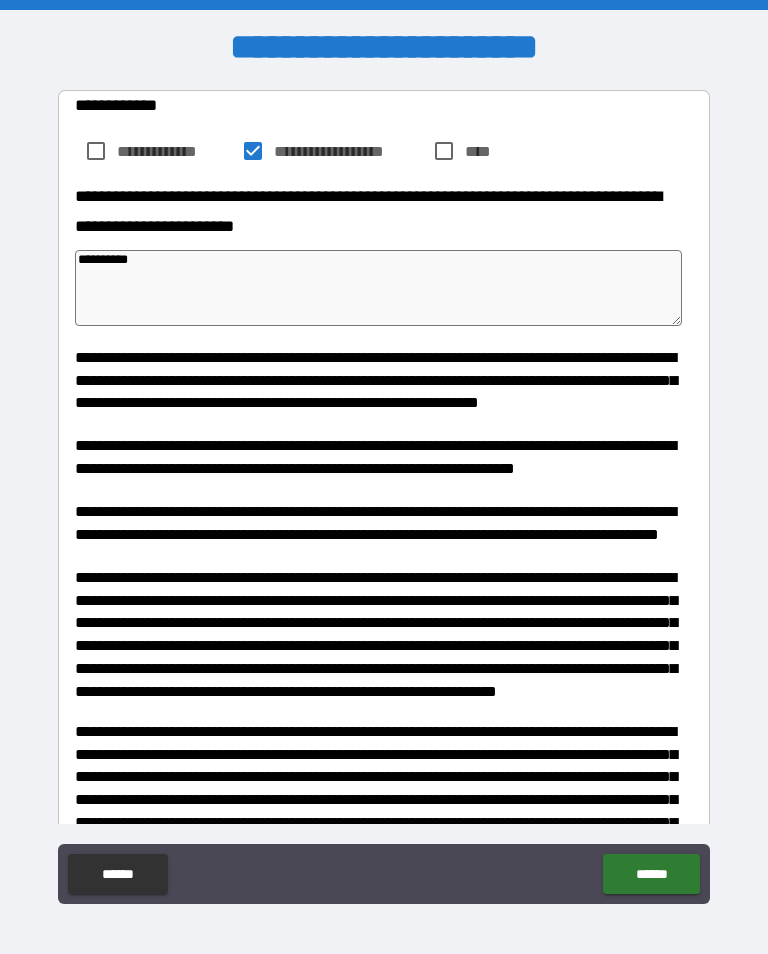 type on "**********" 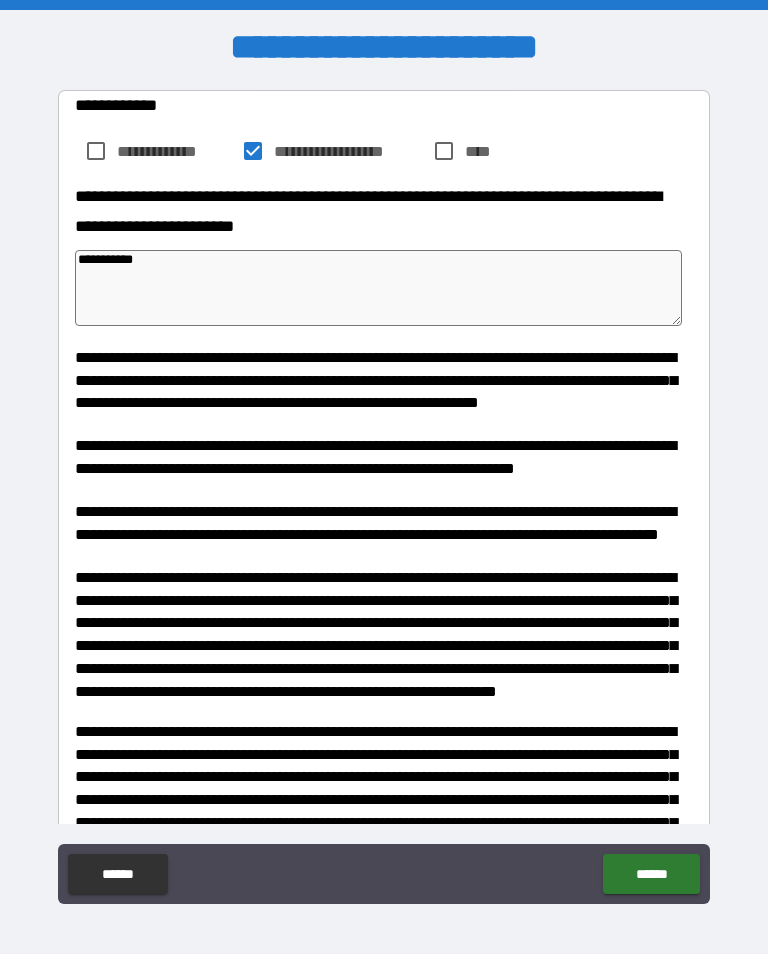 type on "*" 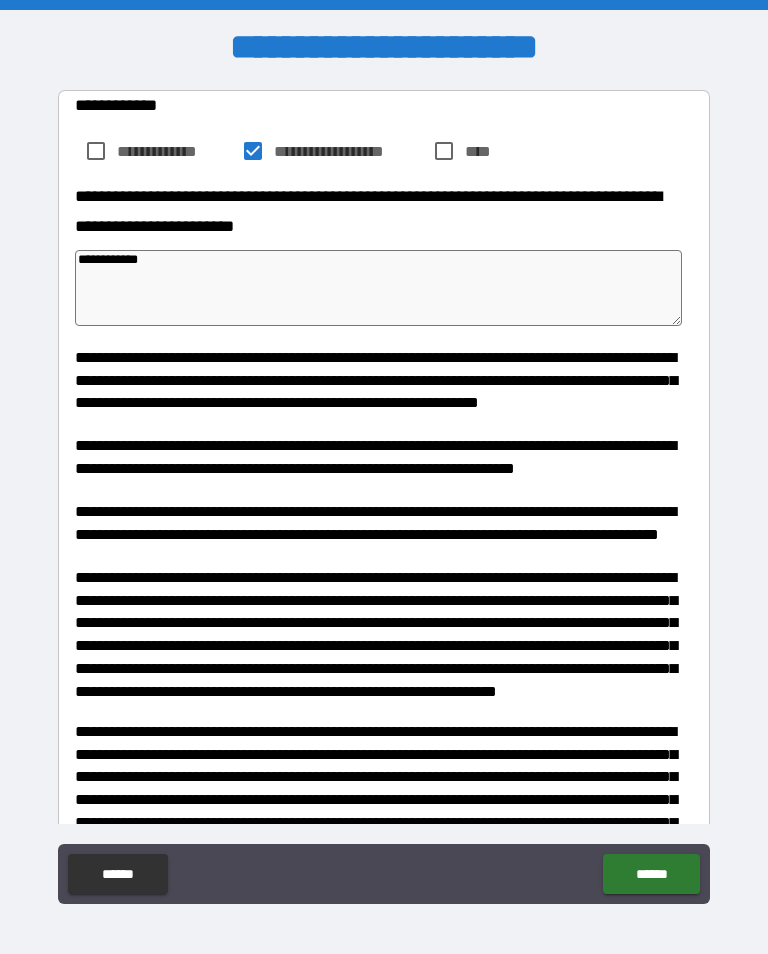 type on "**********" 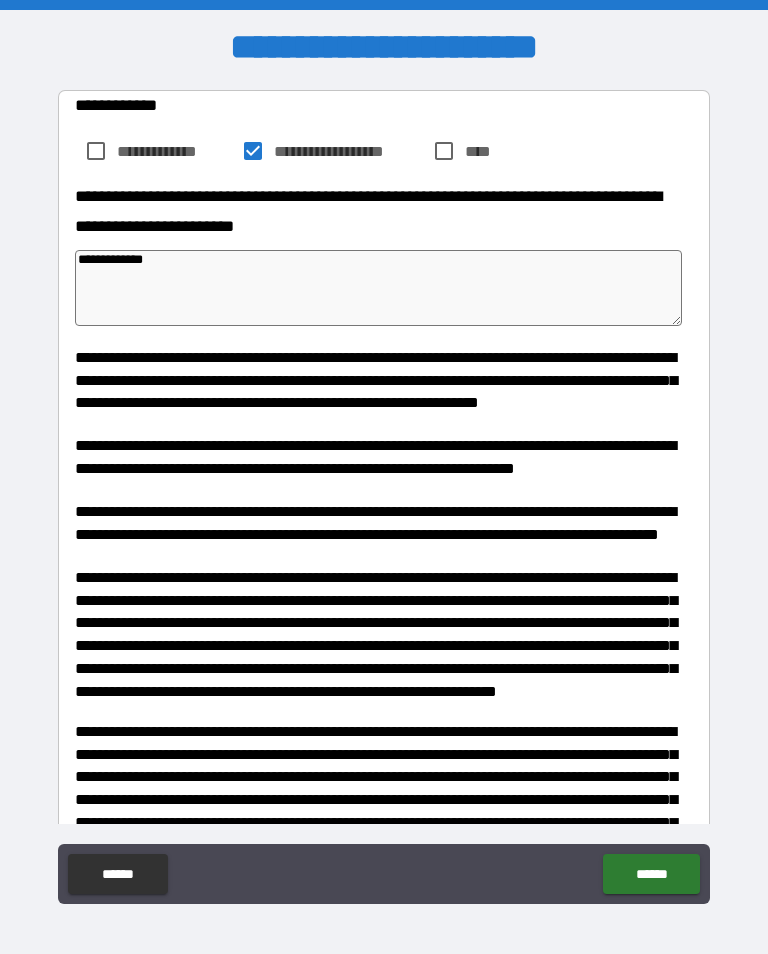 type on "**********" 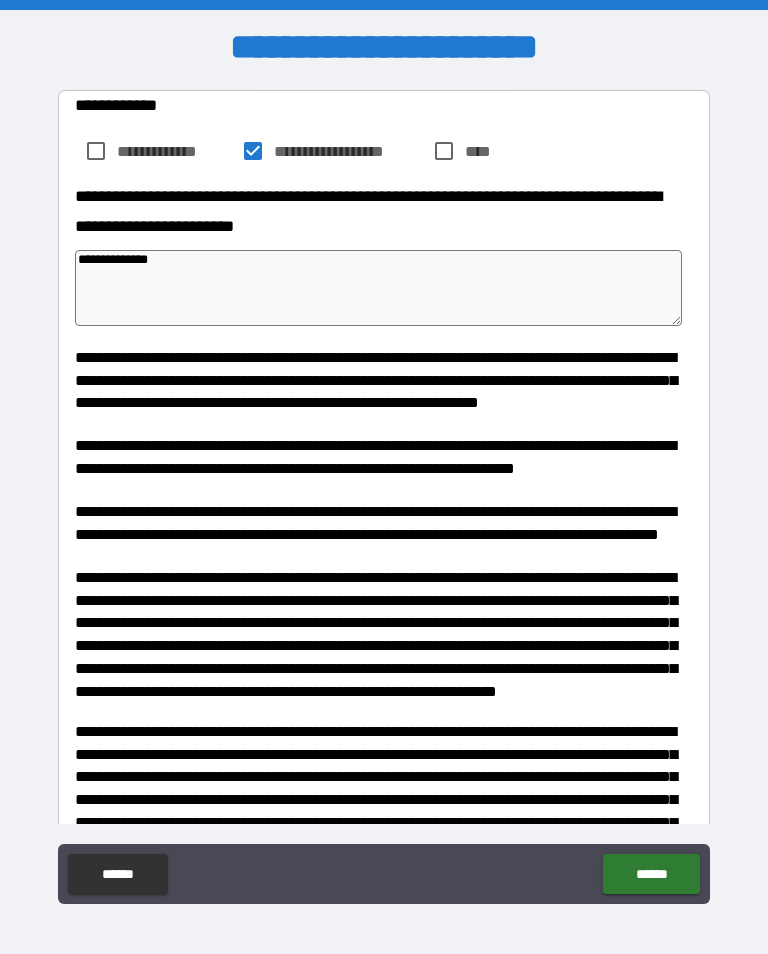 type on "**********" 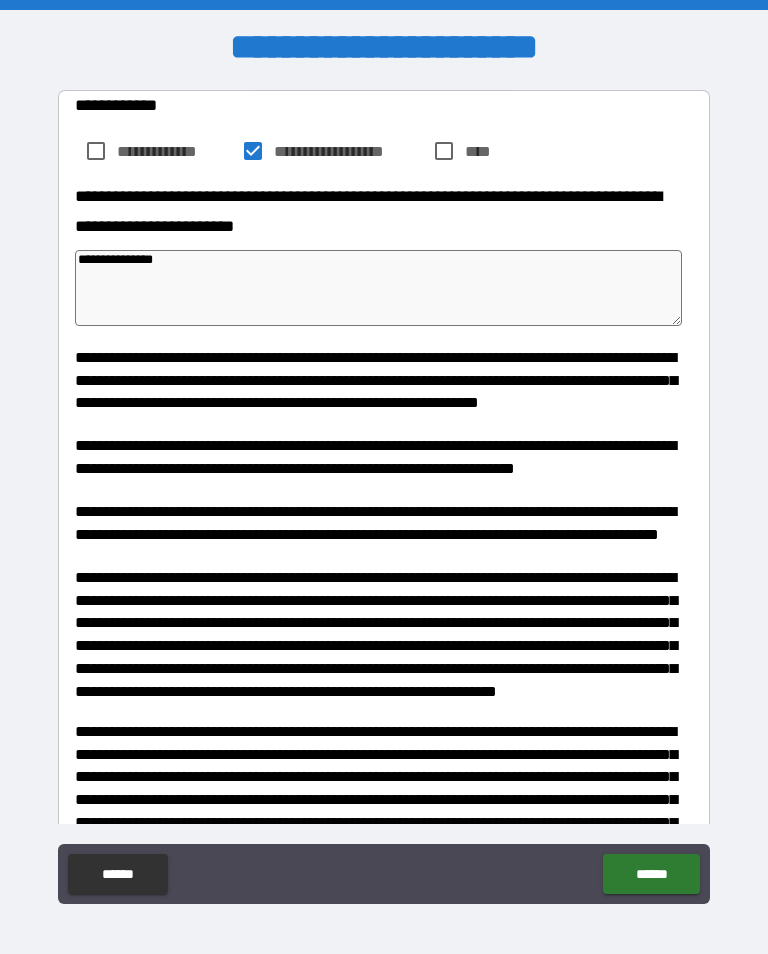 type on "**********" 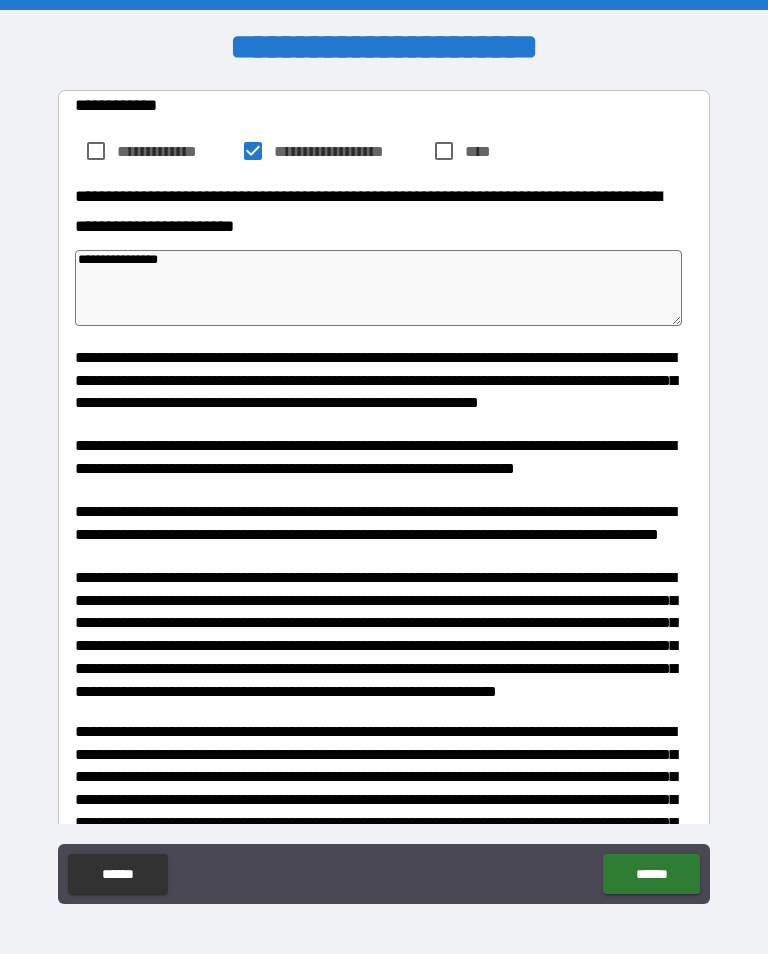 type on "*" 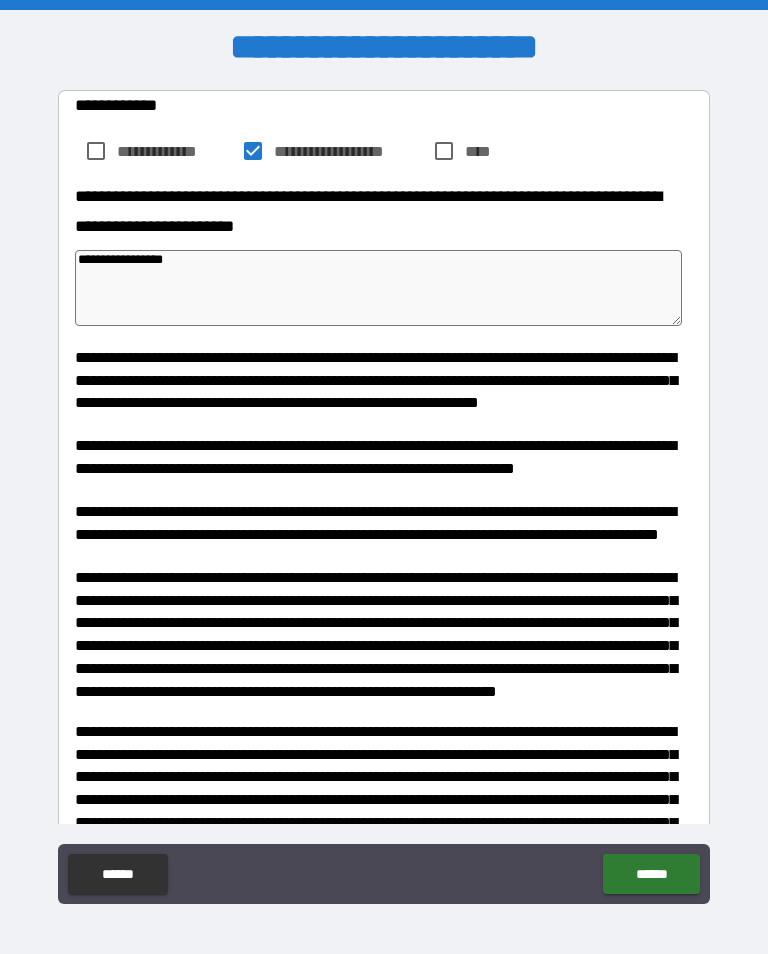 type on "**********" 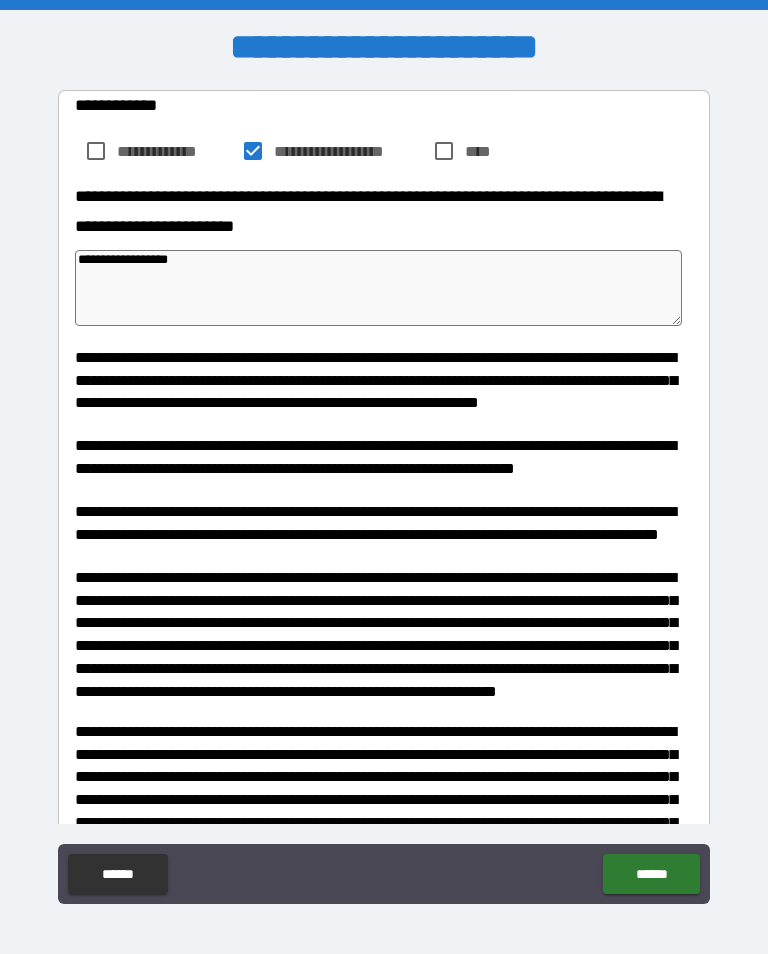type on "*" 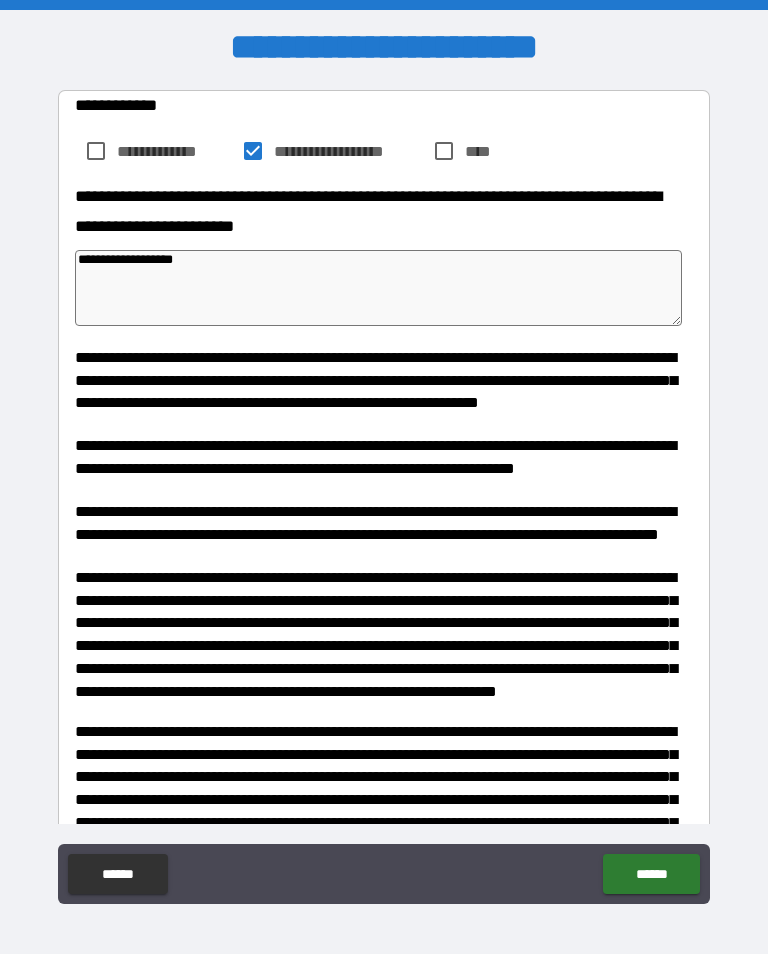 type on "*" 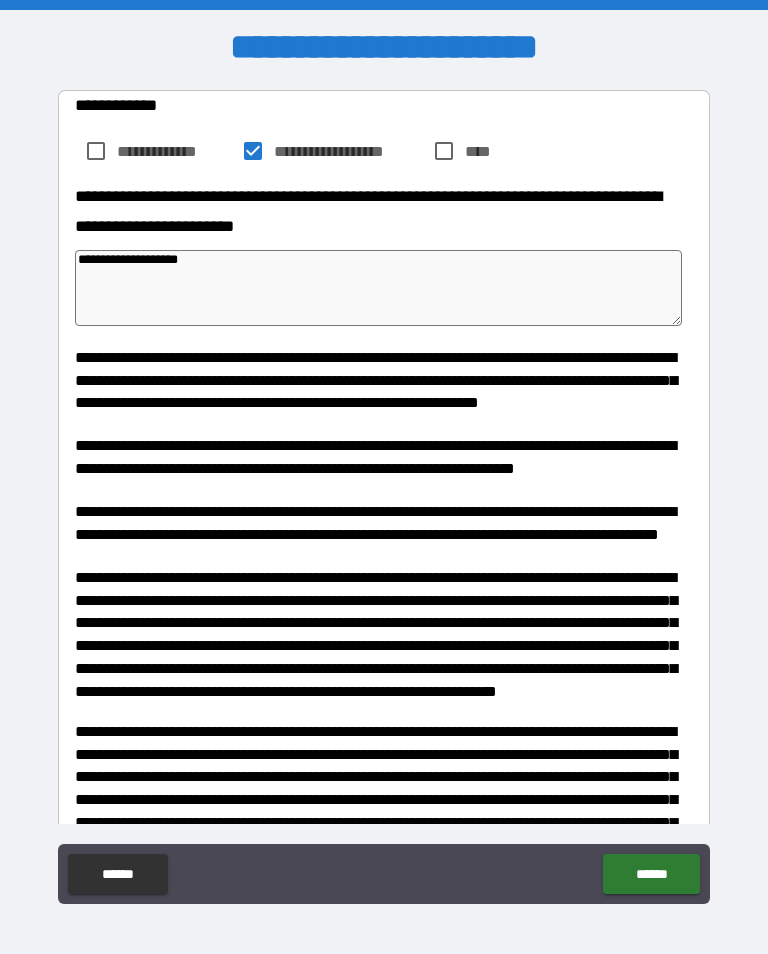 scroll, scrollTop: 0, scrollLeft: 0, axis: both 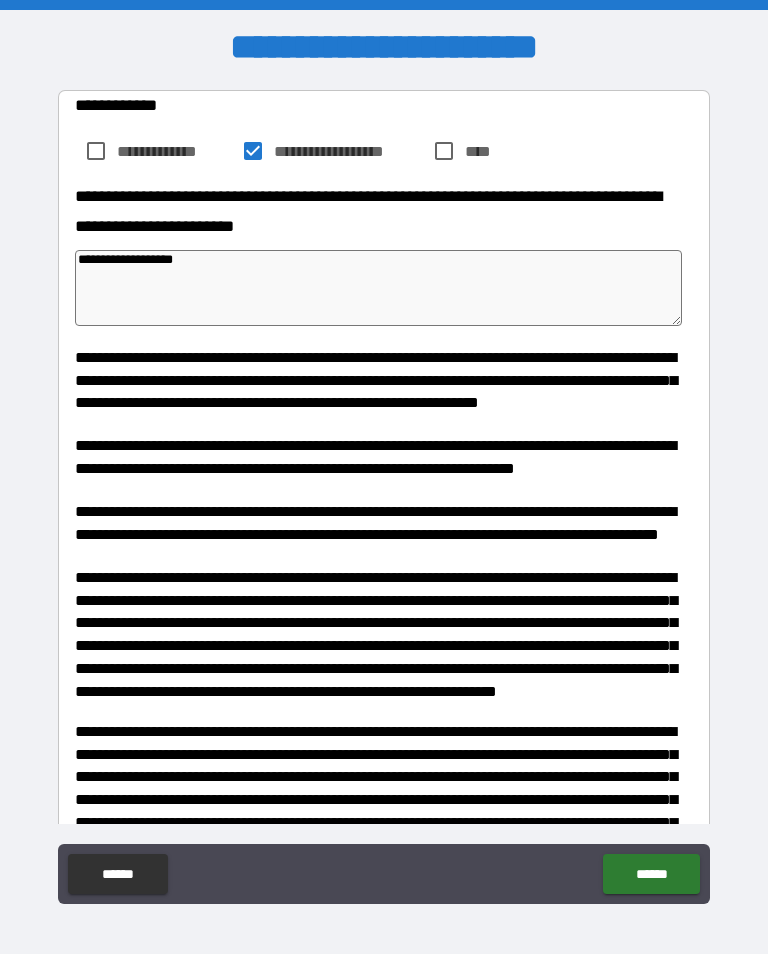 type on "**********" 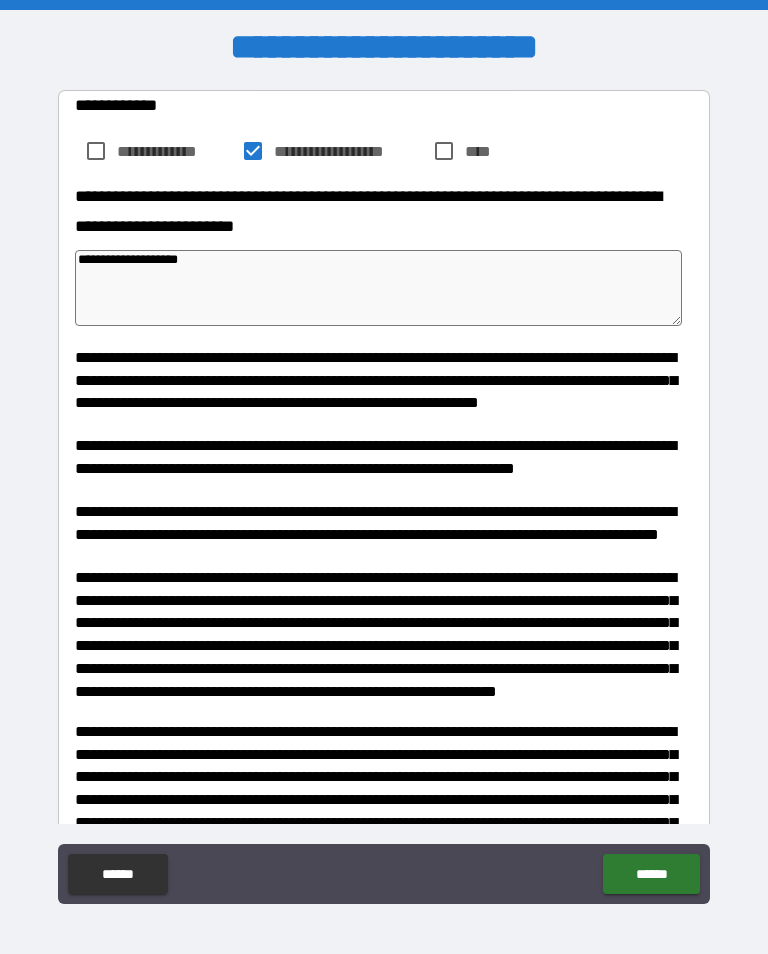 type on "**********" 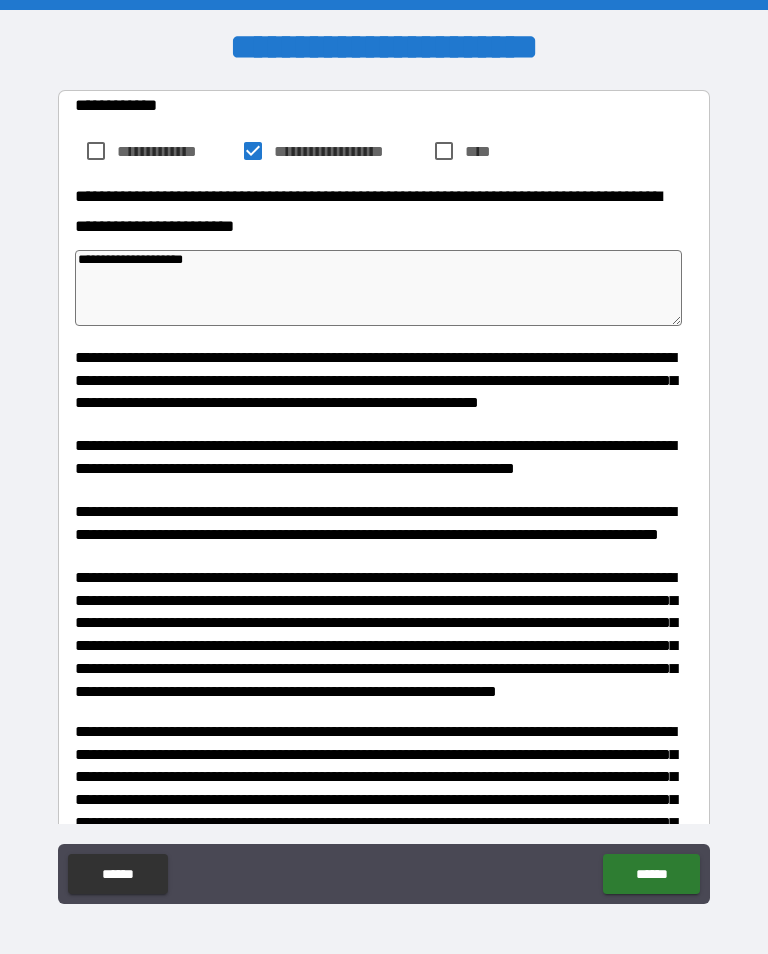 type on "*" 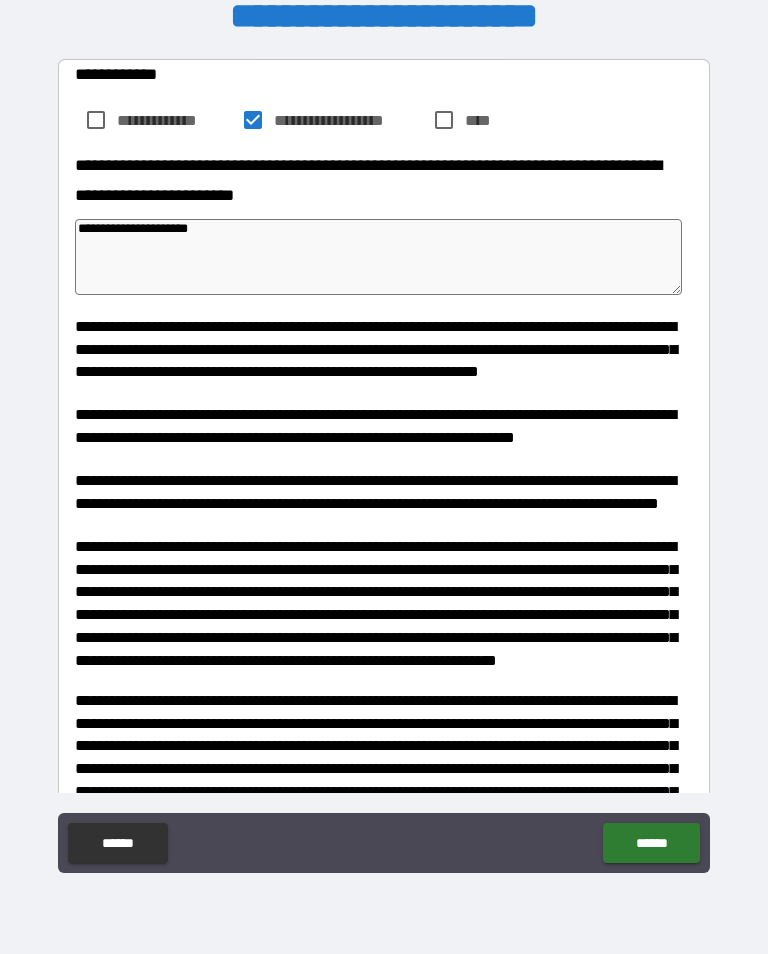scroll, scrollTop: 336, scrollLeft: 0, axis: vertical 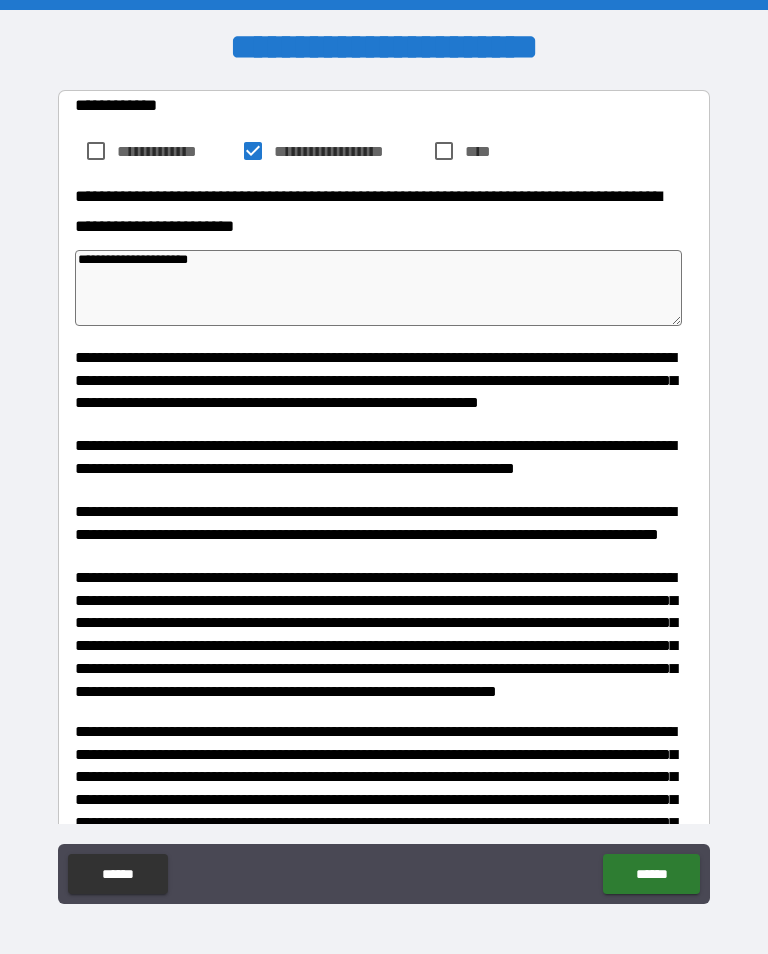 type on "*" 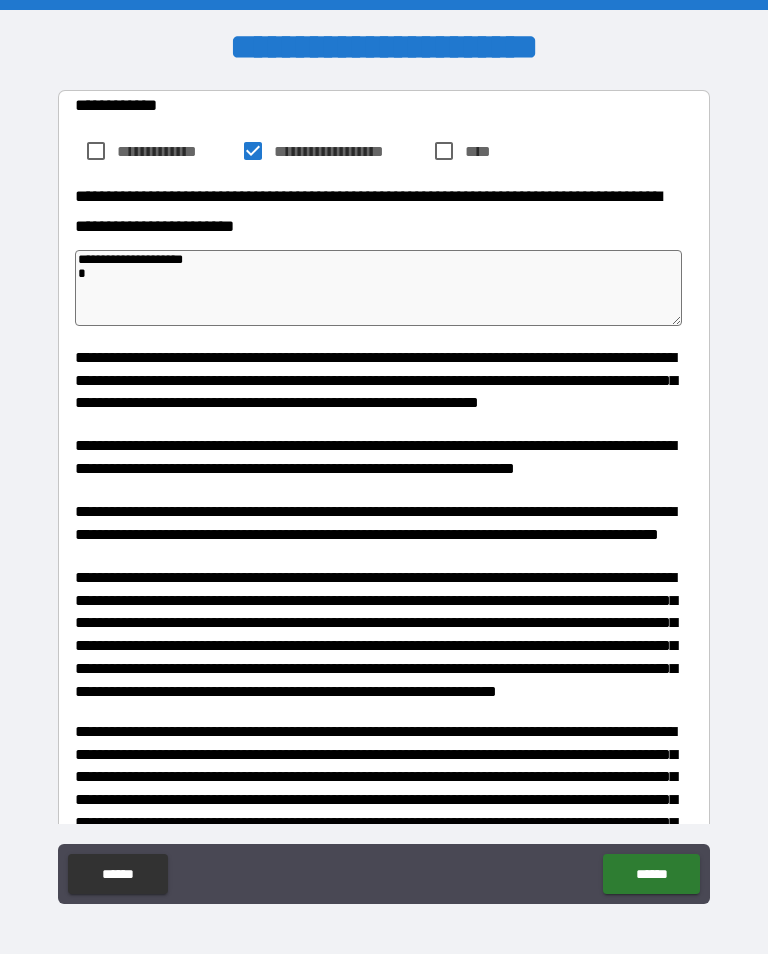 type on "**********" 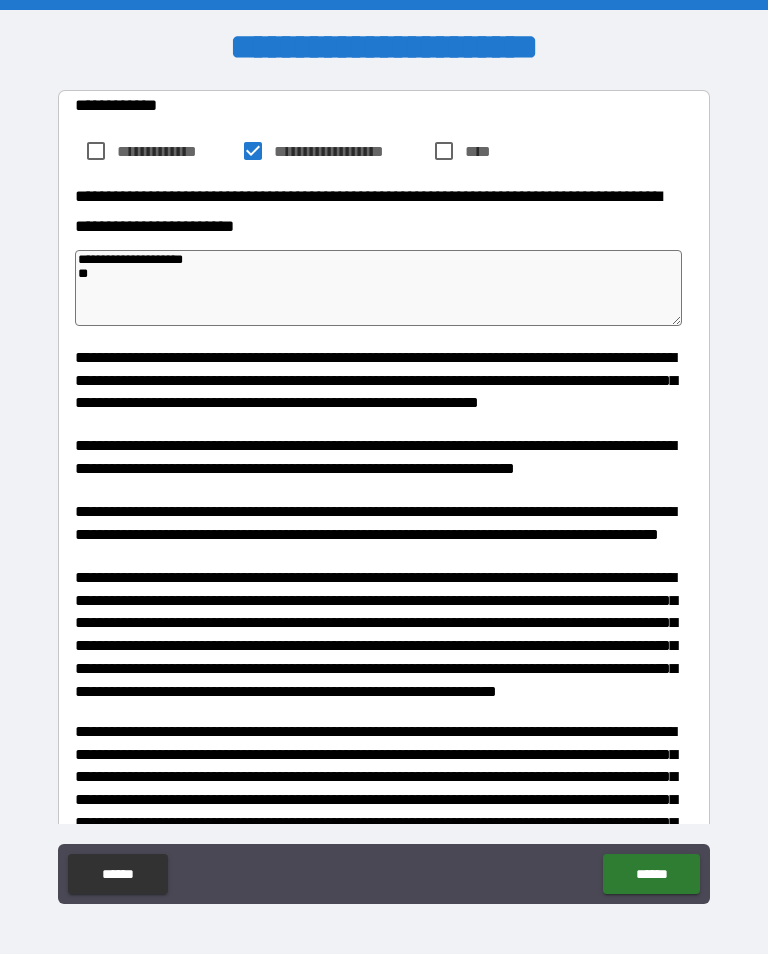 type on "*" 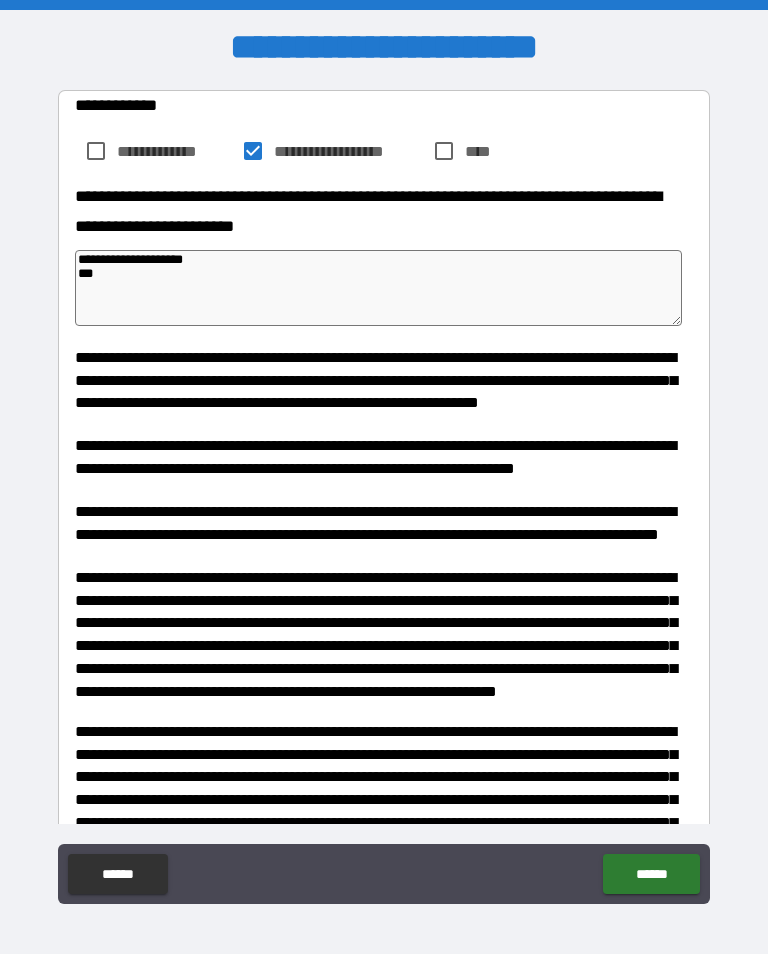 type on "**********" 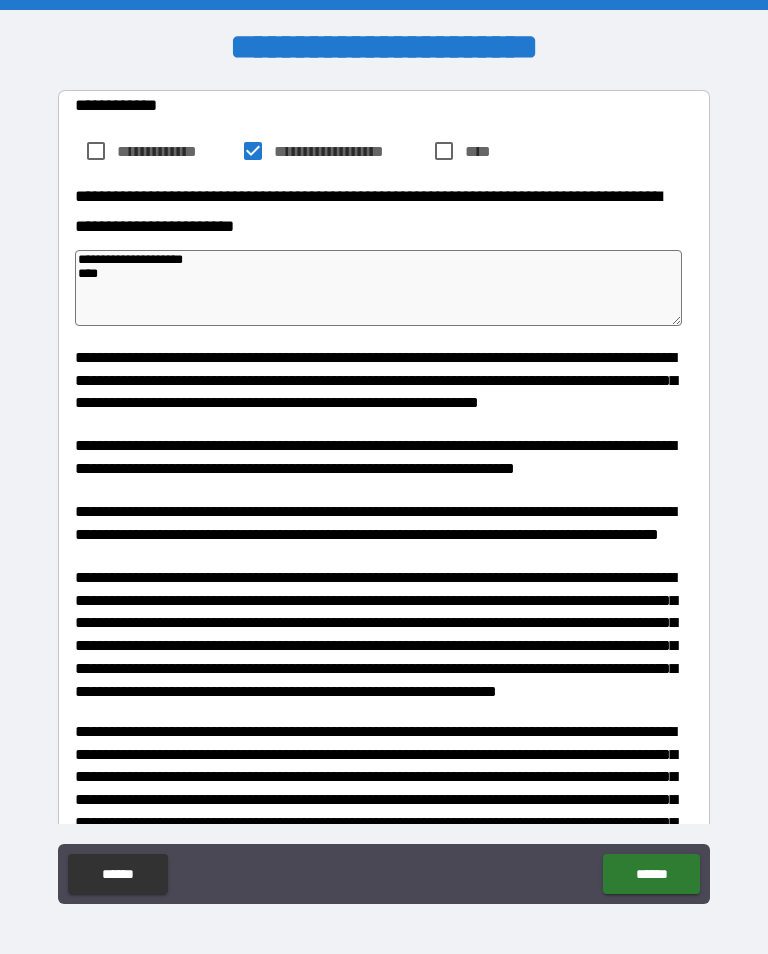 type on "*" 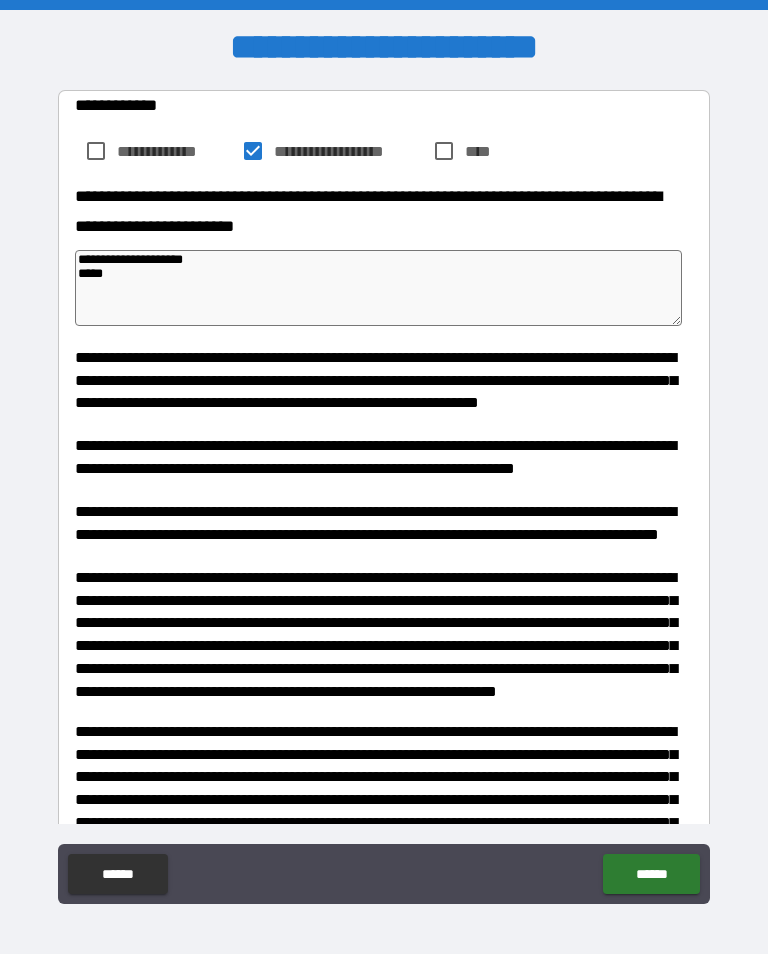 type on "**********" 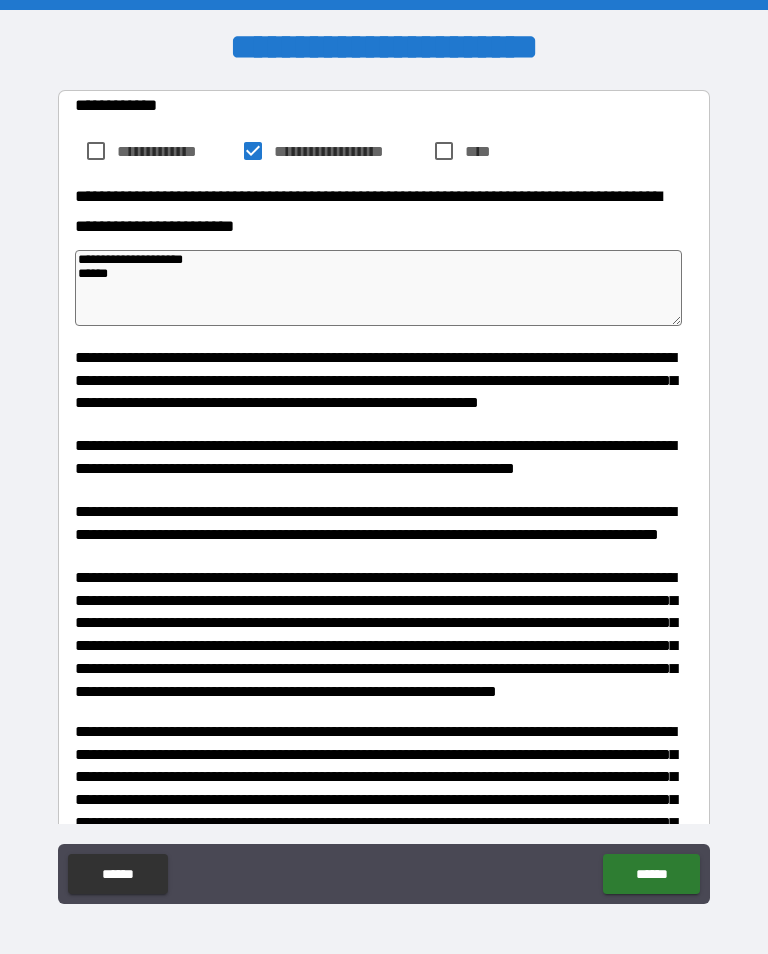type on "**********" 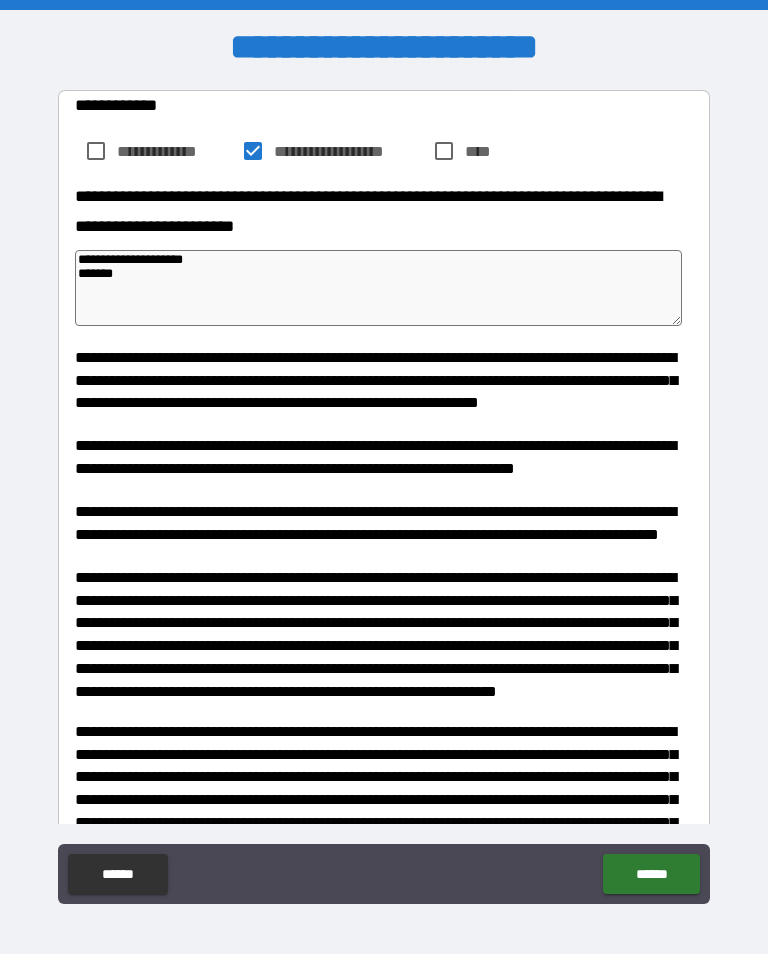type on "*" 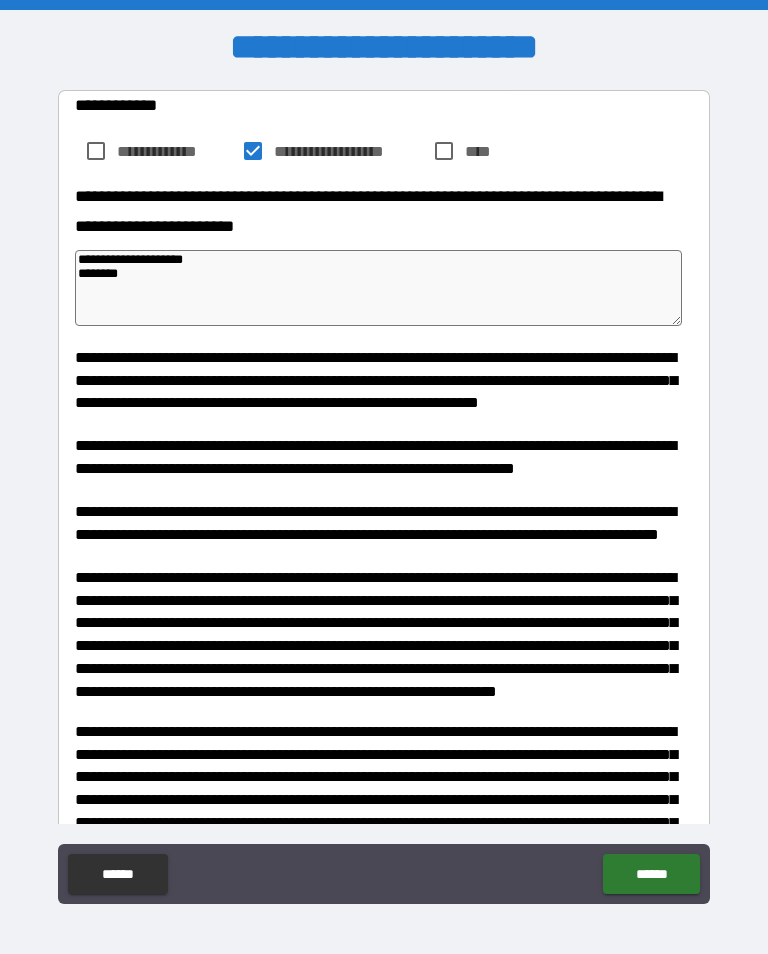 type on "**********" 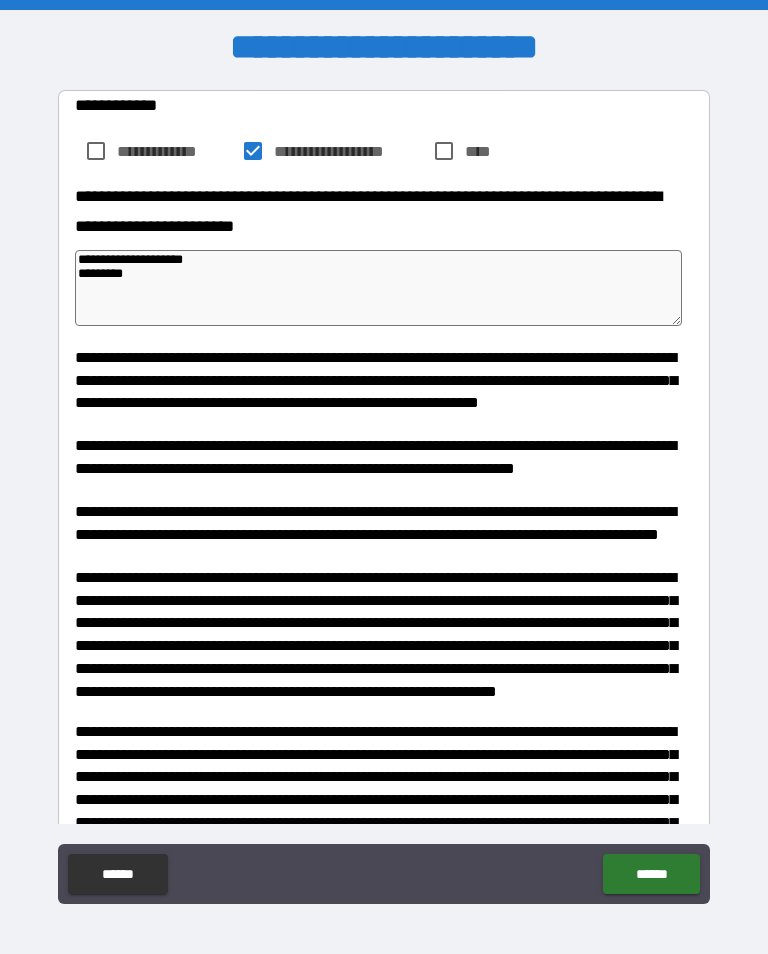 type on "**********" 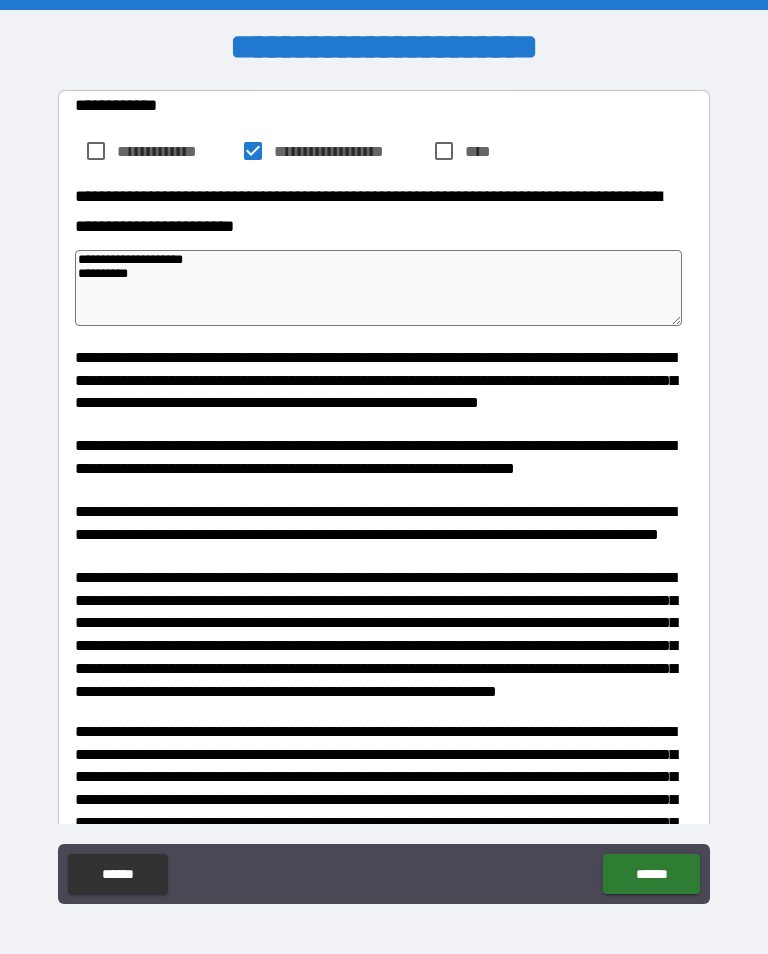 type on "*" 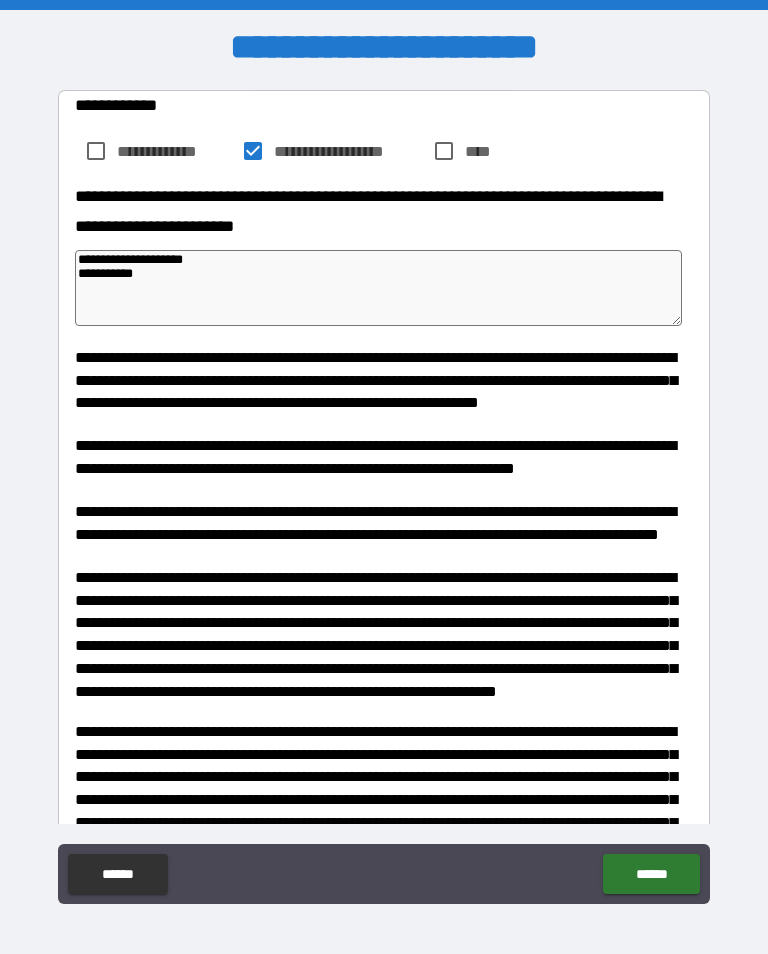 type on "**********" 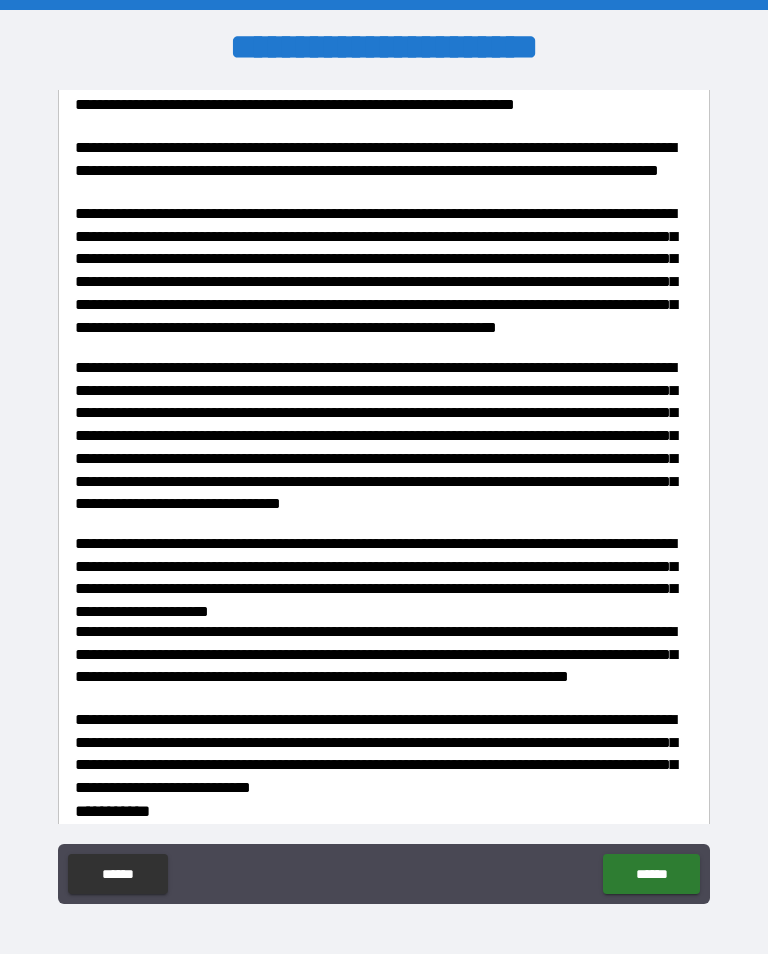 scroll, scrollTop: 447, scrollLeft: 0, axis: vertical 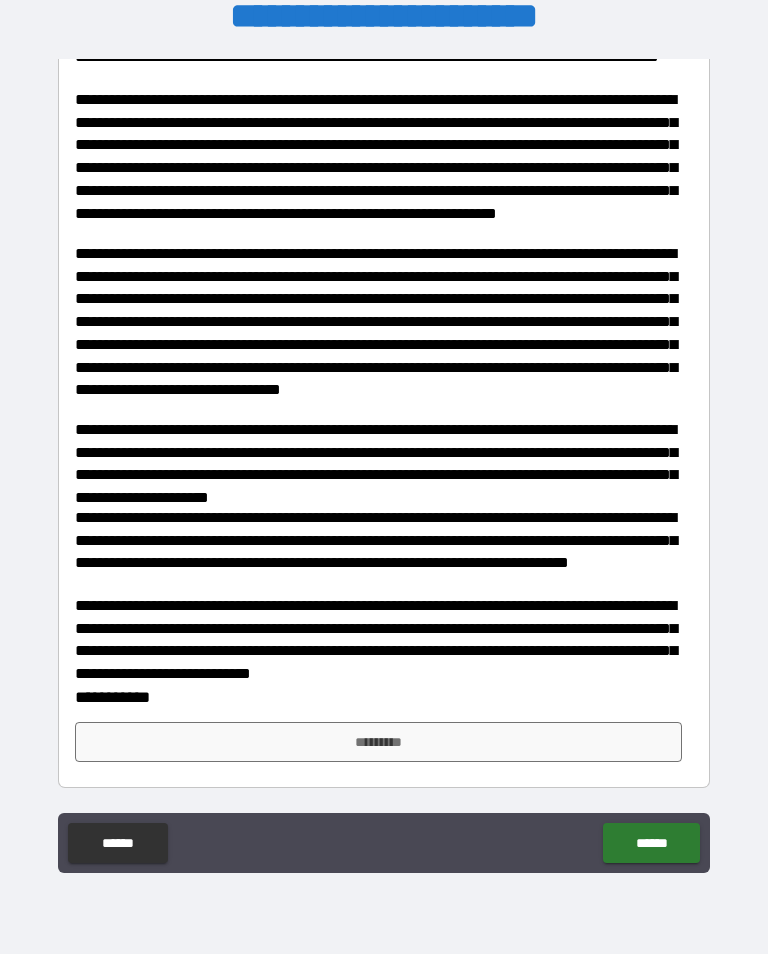 type on "*" 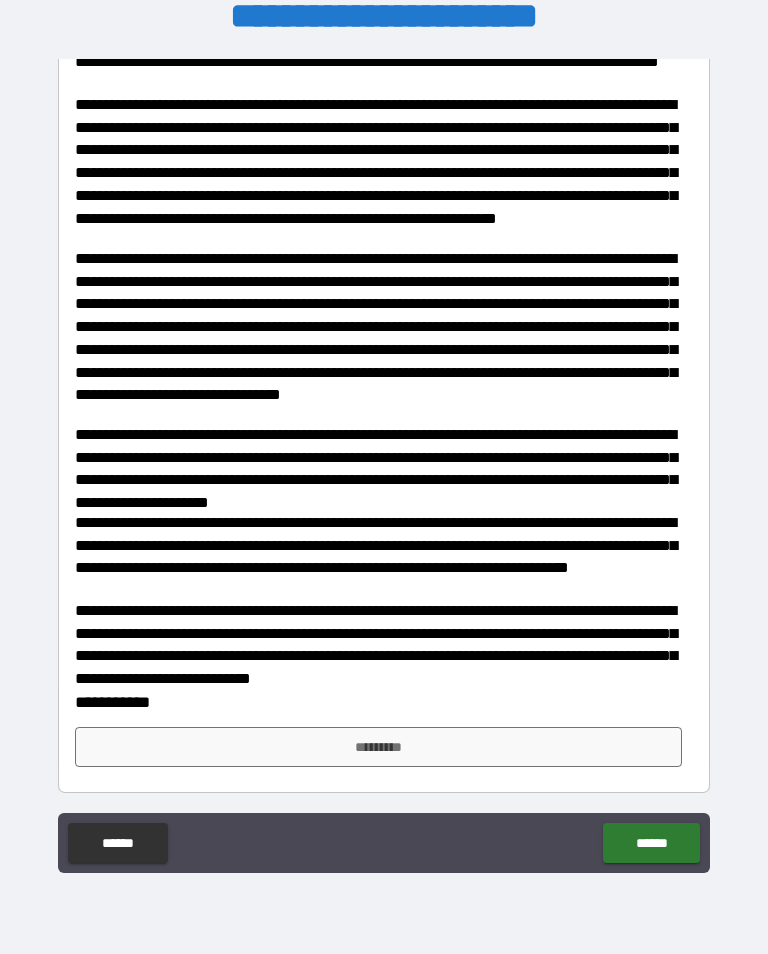 type on "**********" 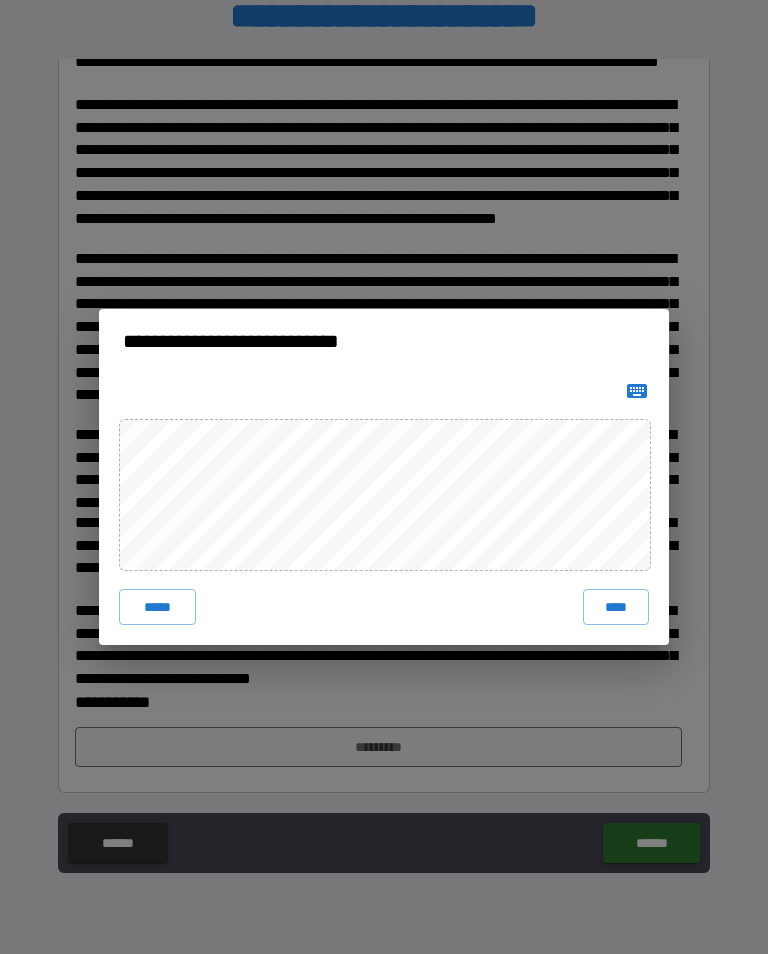 scroll, scrollTop: 1, scrollLeft: 0, axis: vertical 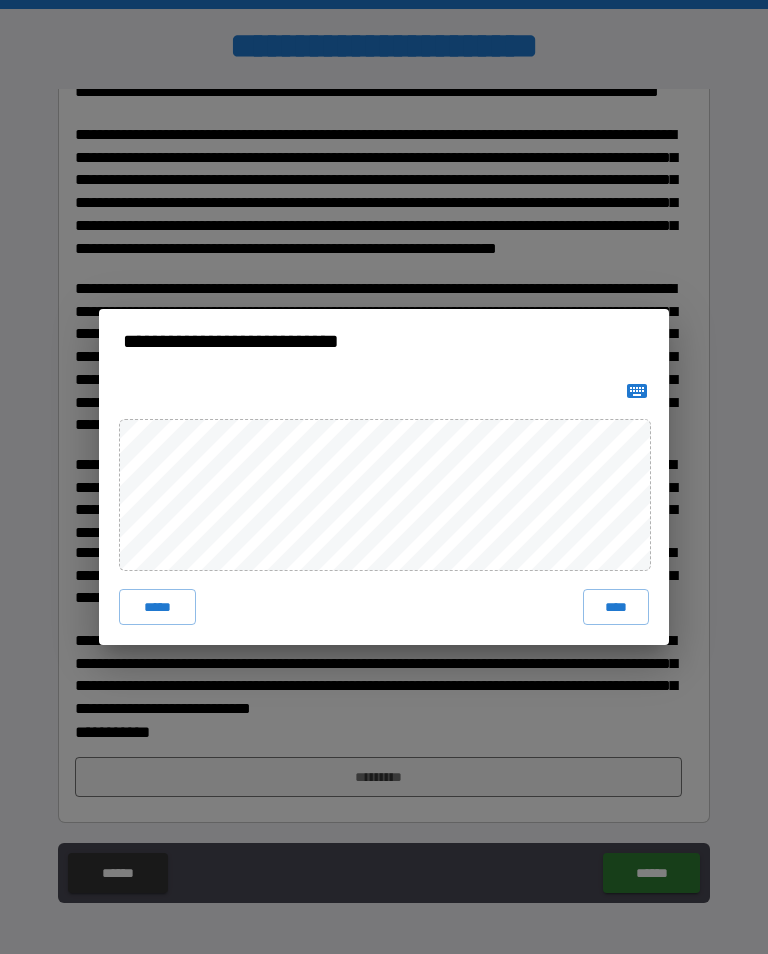 click on "****" at bounding box center [616, 607] 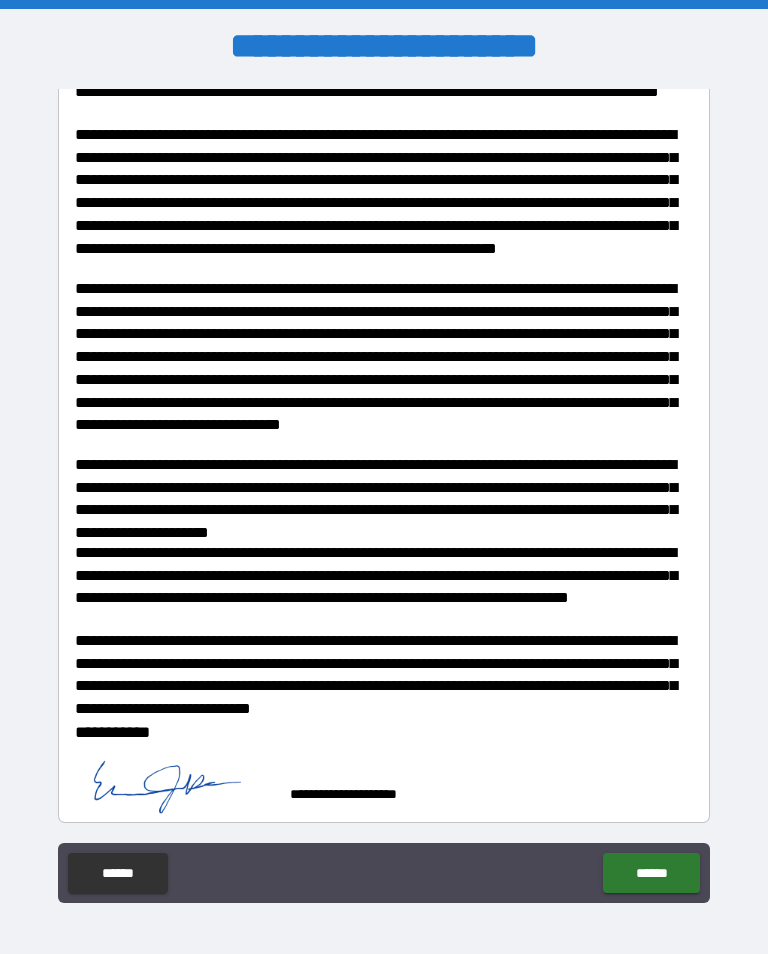 type on "*" 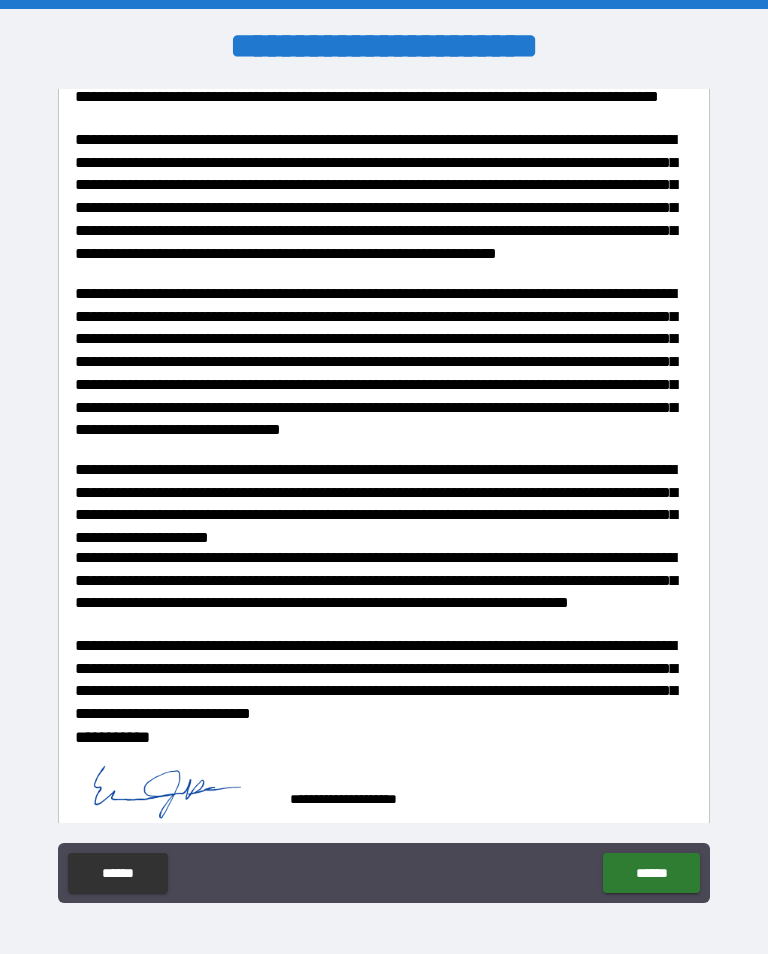 click on "******" at bounding box center [651, 873] 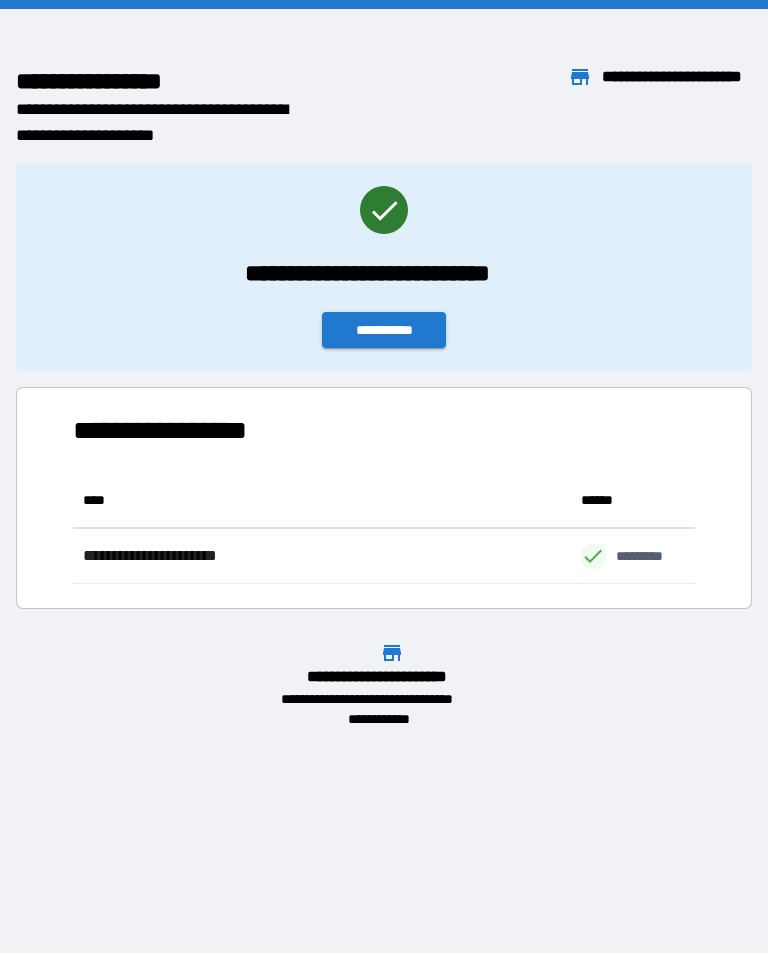scroll, scrollTop: 111, scrollLeft: 622, axis: both 